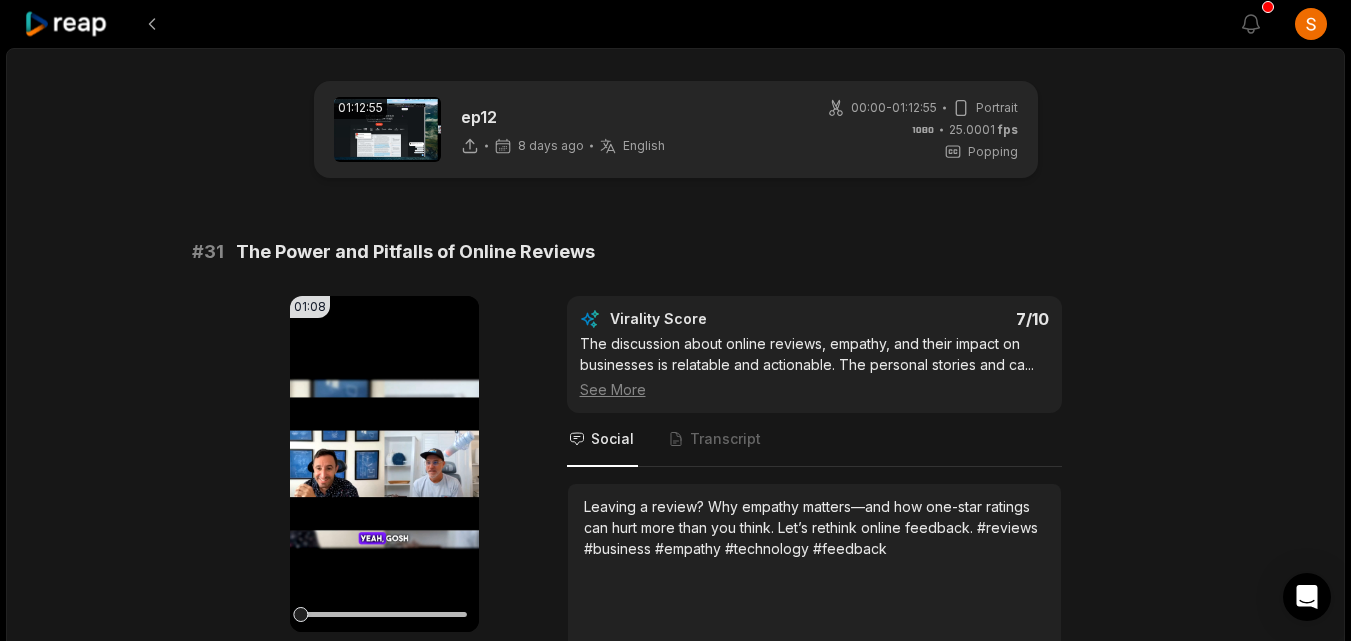 click at bounding box center (402, 1850) 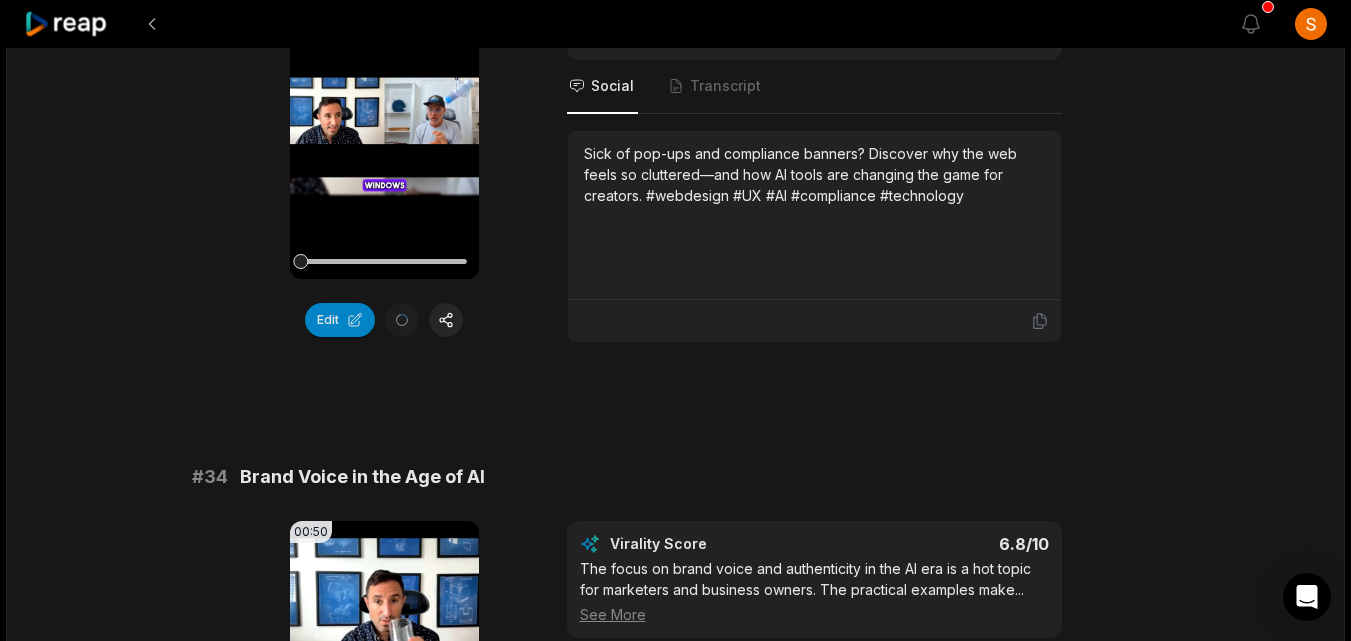 scroll, scrollTop: 0, scrollLeft: 0, axis: both 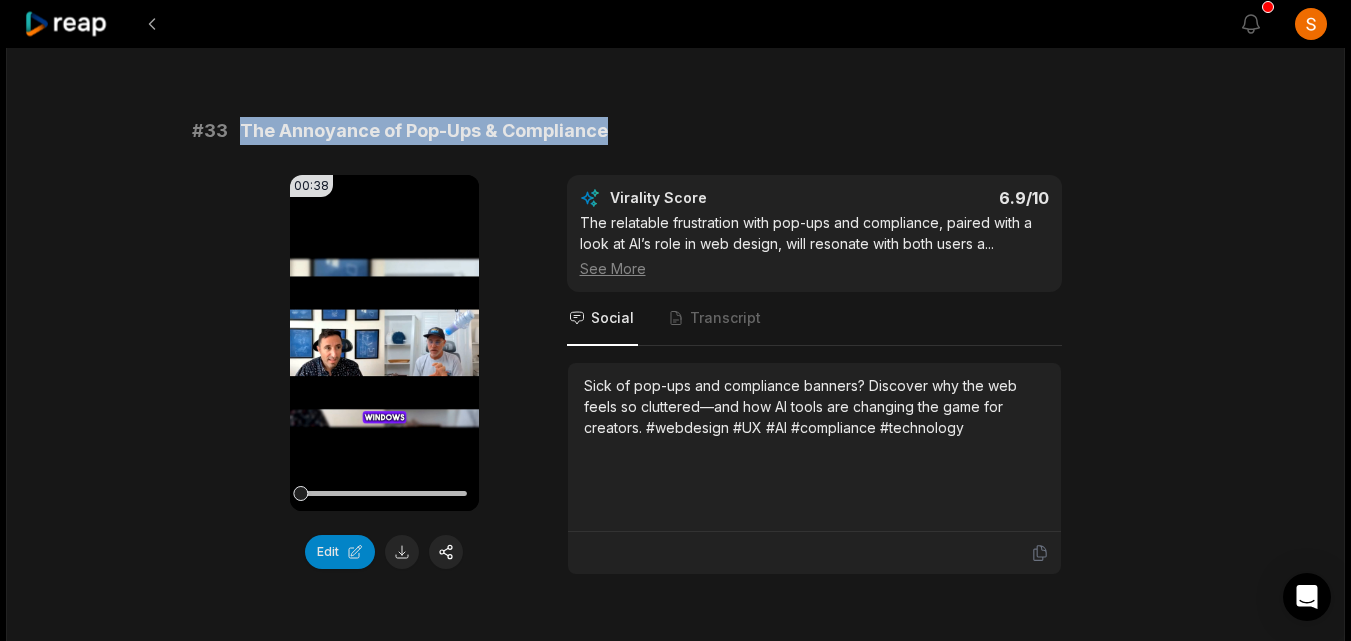 drag, startPoint x: 619, startPoint y: 135, endPoint x: 241, endPoint y: 135, distance: 378 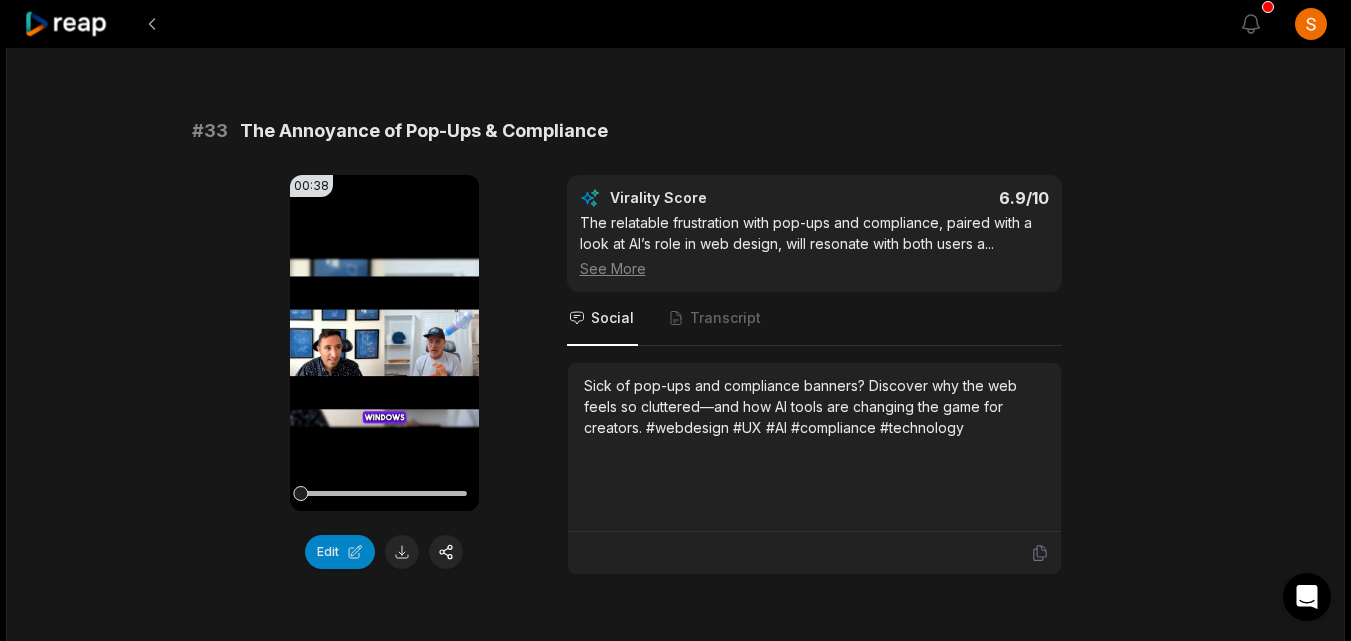 click on "See More" at bounding box center [814, 268] 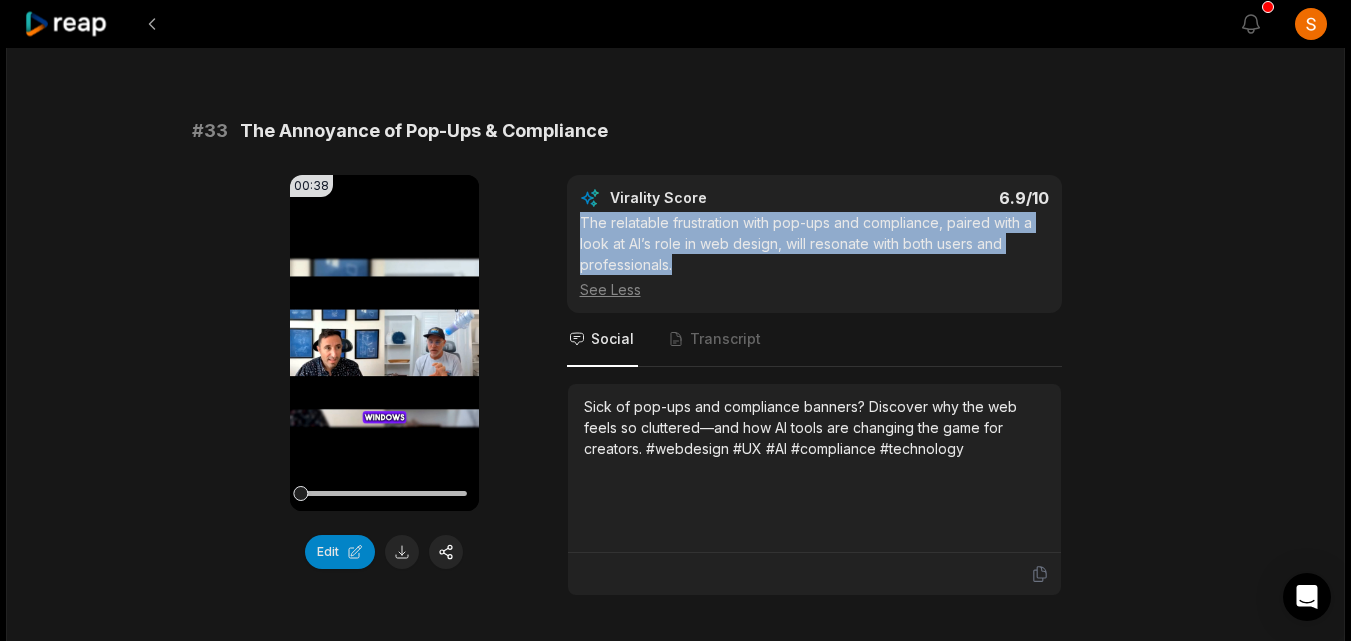 drag, startPoint x: 576, startPoint y: 215, endPoint x: 690, endPoint y: 267, distance: 125.299644 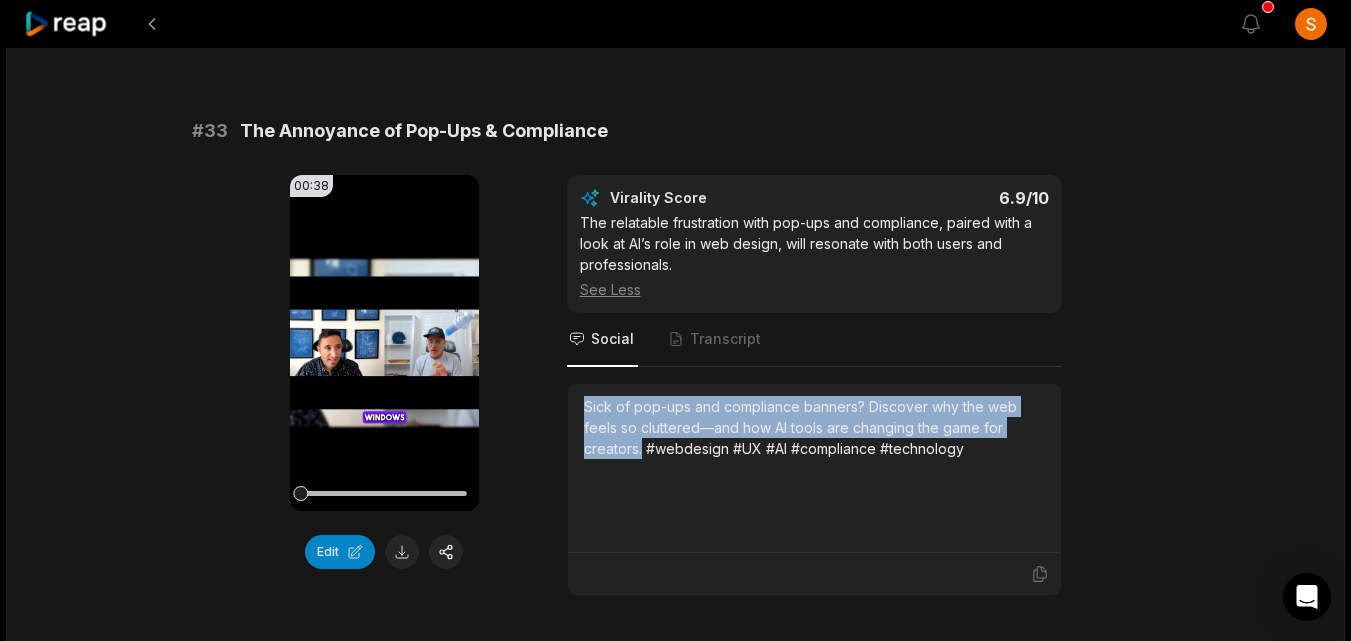 drag, startPoint x: 584, startPoint y: 396, endPoint x: 644, endPoint y: 445, distance: 77.46612 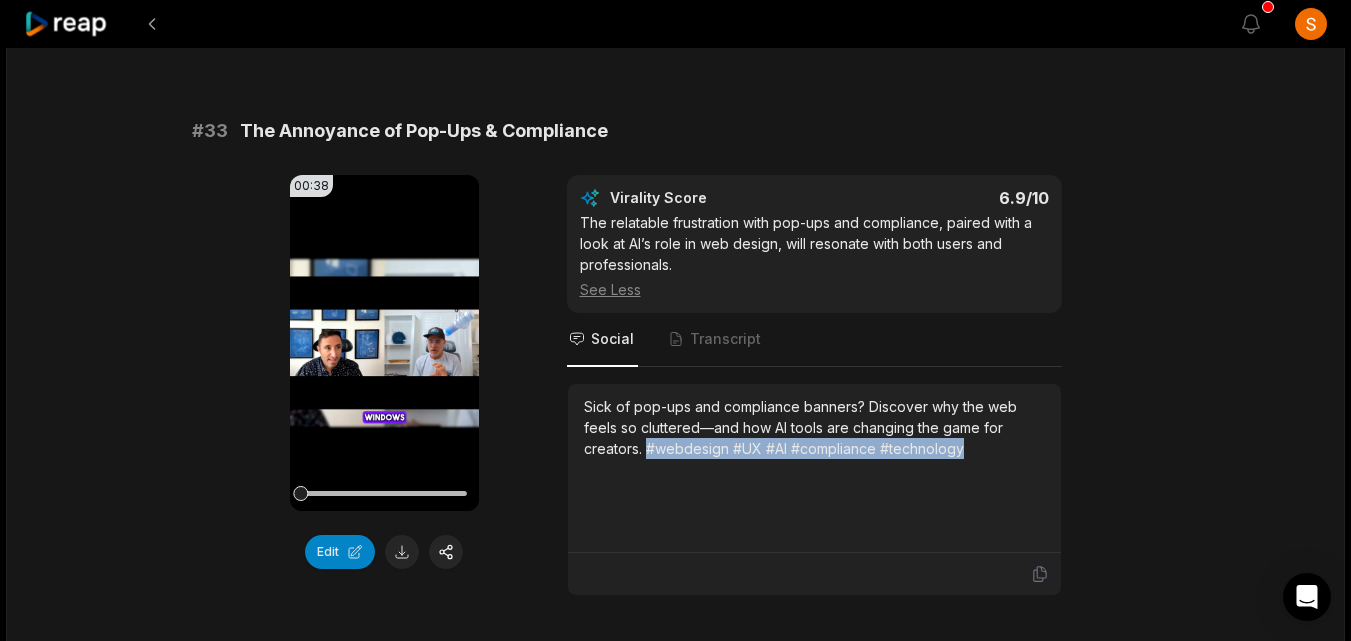 drag, startPoint x: 648, startPoint y: 448, endPoint x: 971, endPoint y: 451, distance: 323.01395 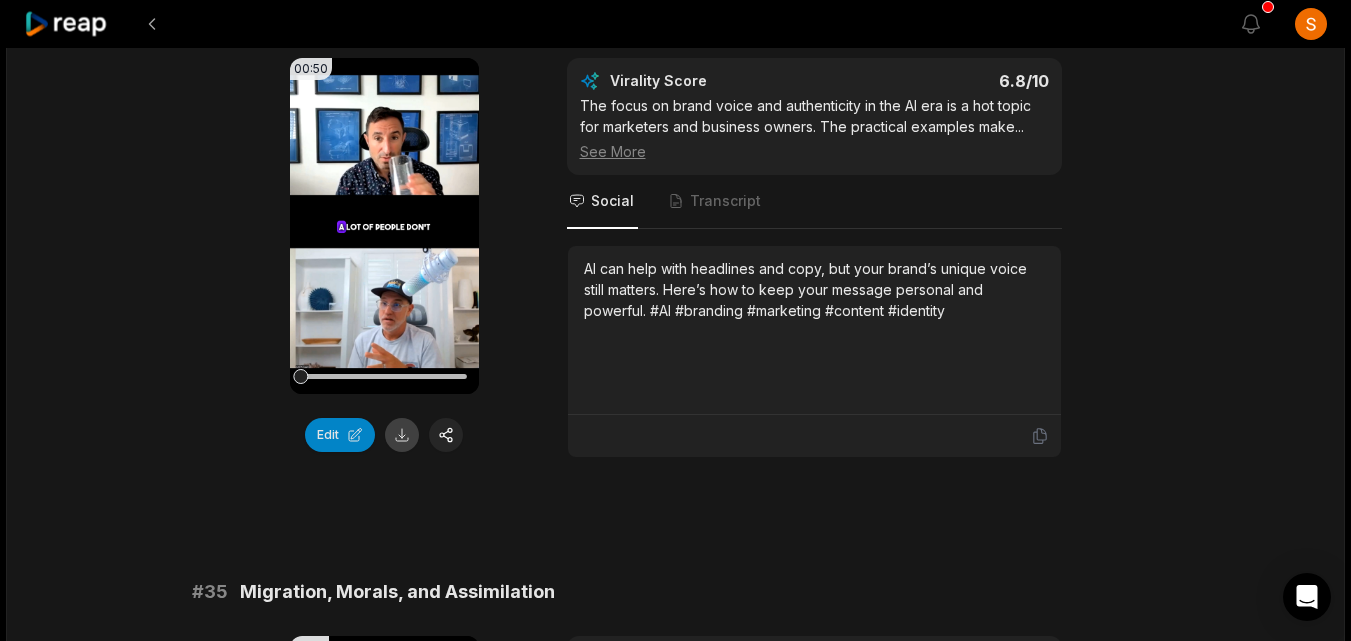 scroll, scrollTop: 2042, scrollLeft: 0, axis: vertical 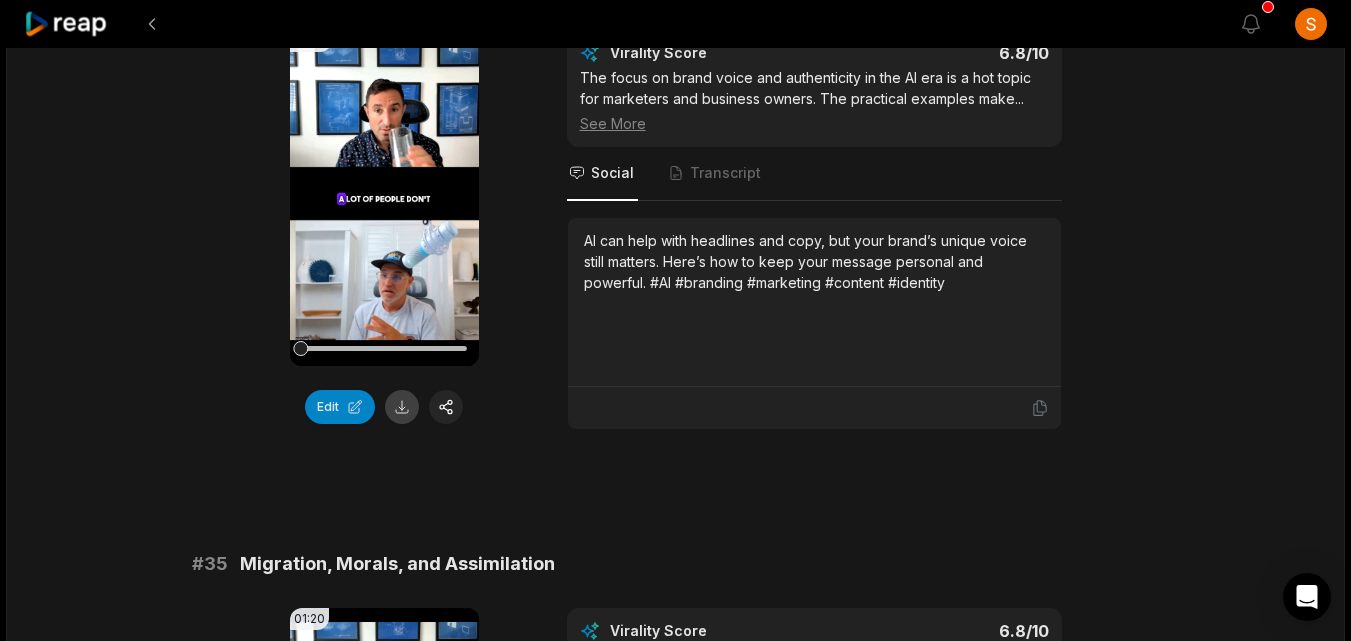 click at bounding box center [402, 407] 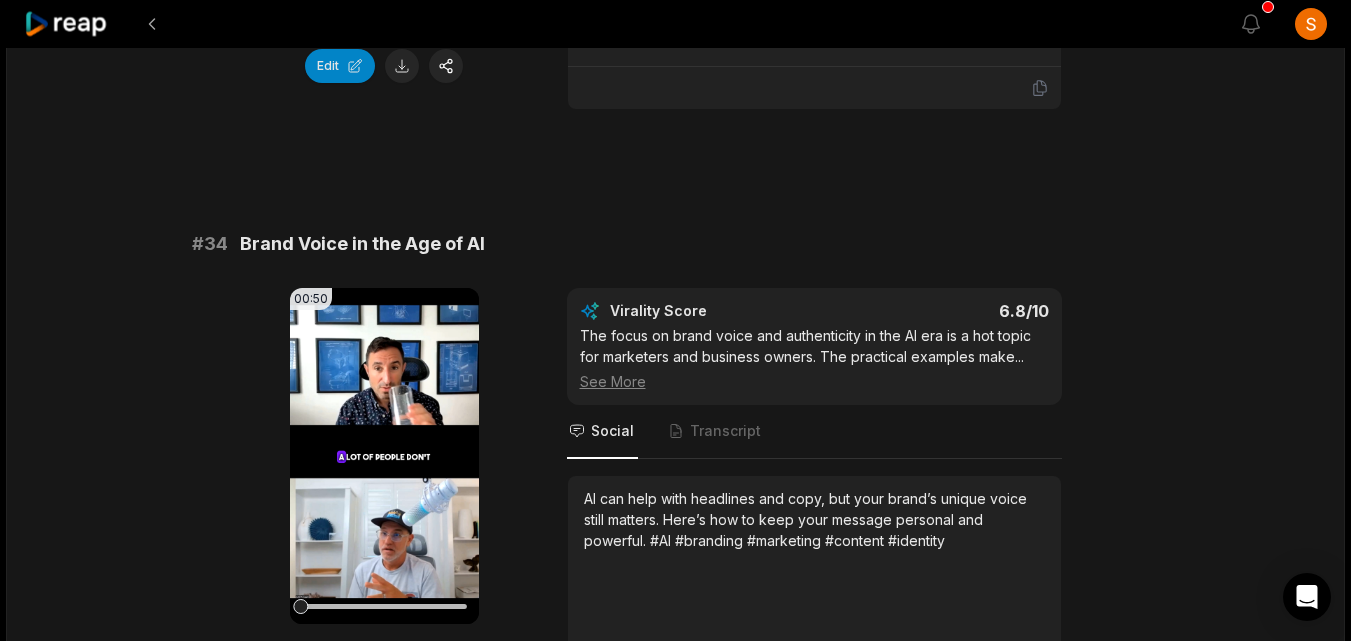 scroll, scrollTop: 1783, scrollLeft: 0, axis: vertical 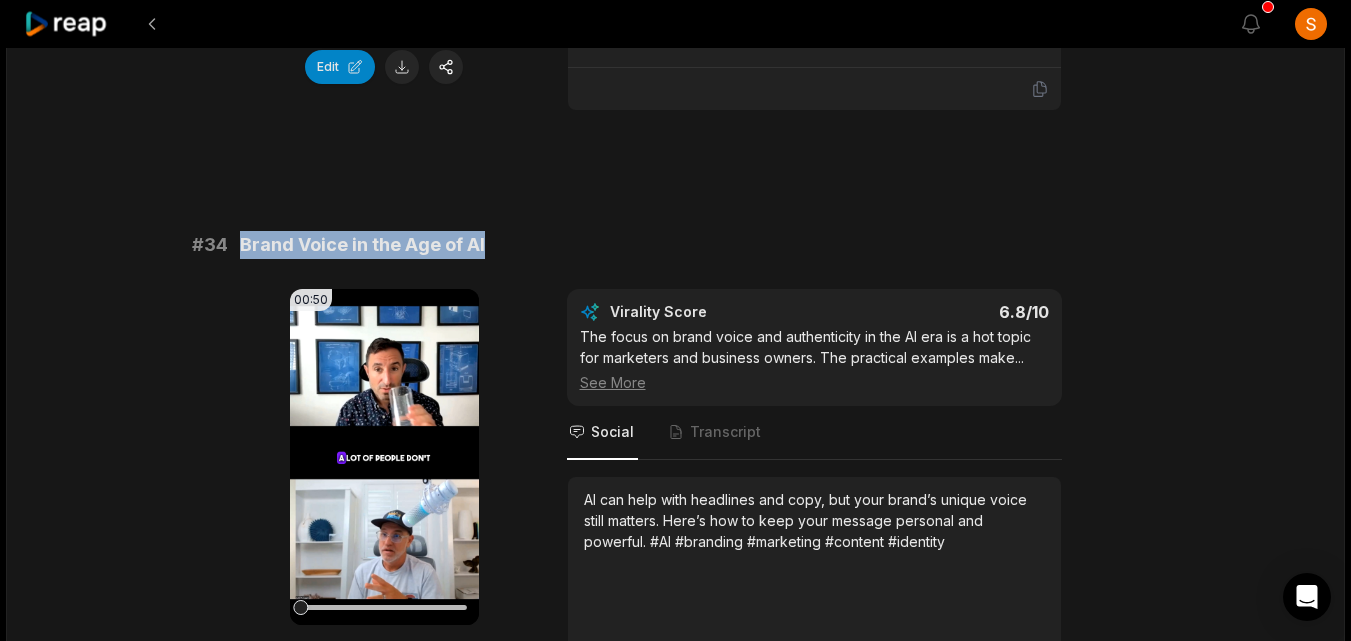 drag, startPoint x: 505, startPoint y: 241, endPoint x: 240, endPoint y: 248, distance: 265.09244 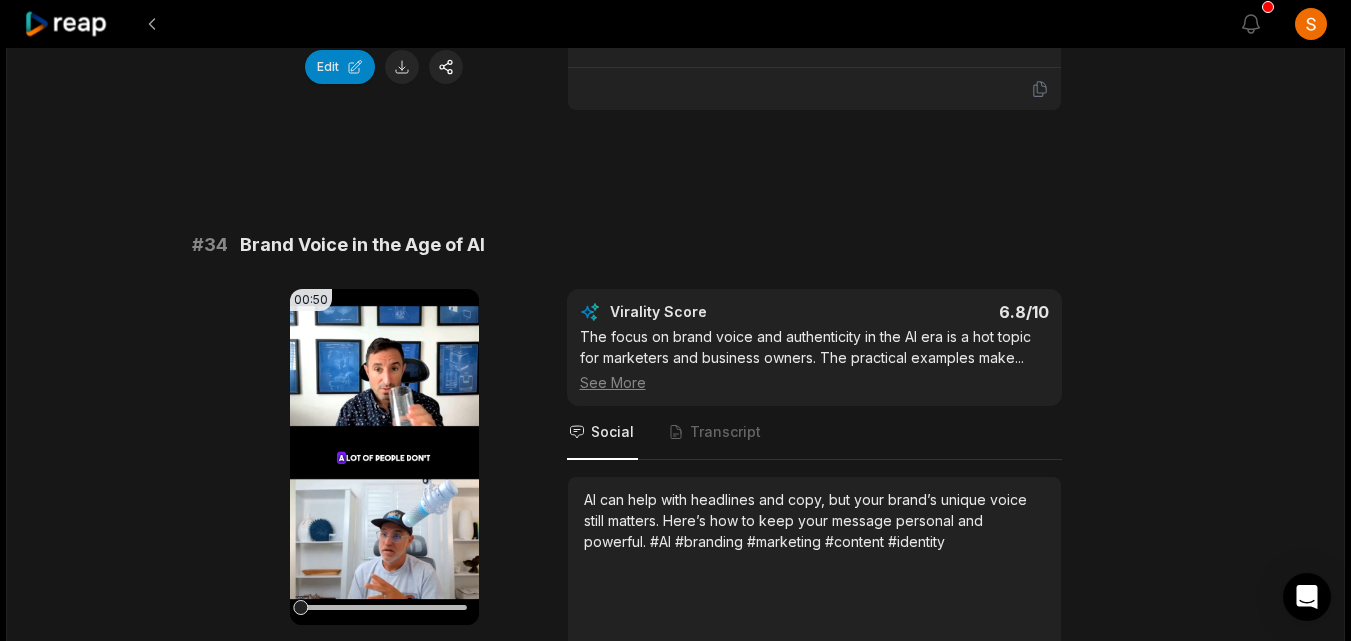 click on "See More" at bounding box center [814, 382] 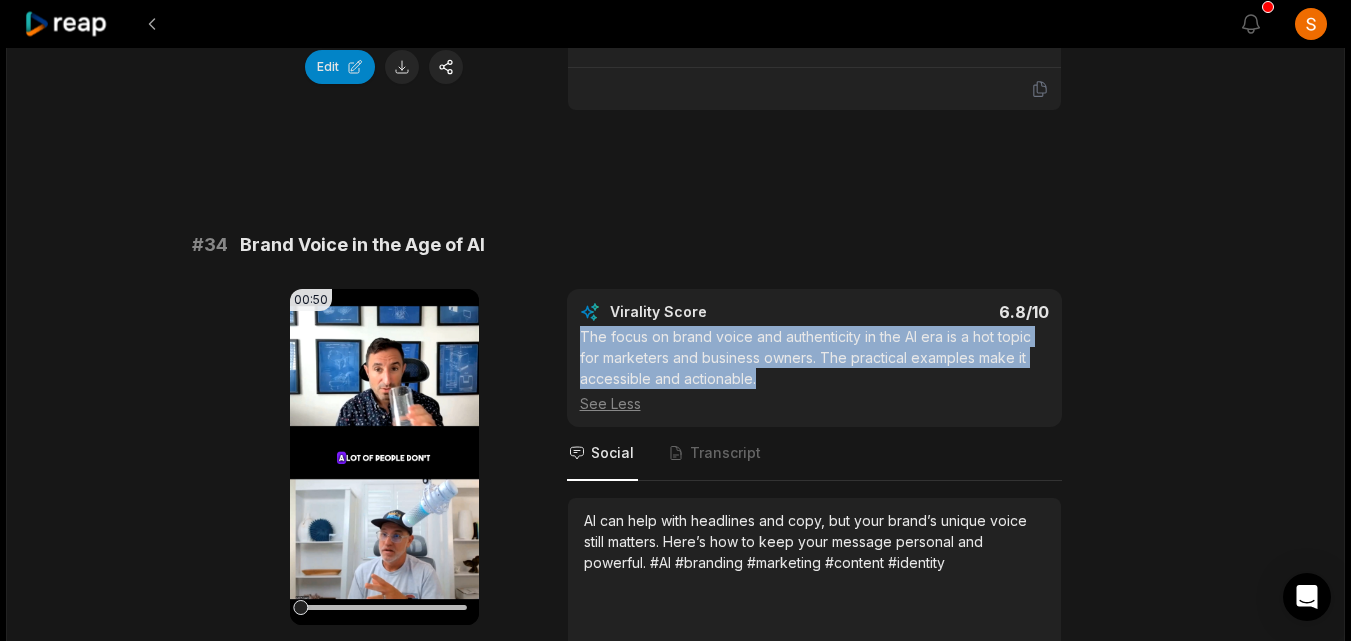 drag, startPoint x: 577, startPoint y: 334, endPoint x: 772, endPoint y: 380, distance: 200.35219 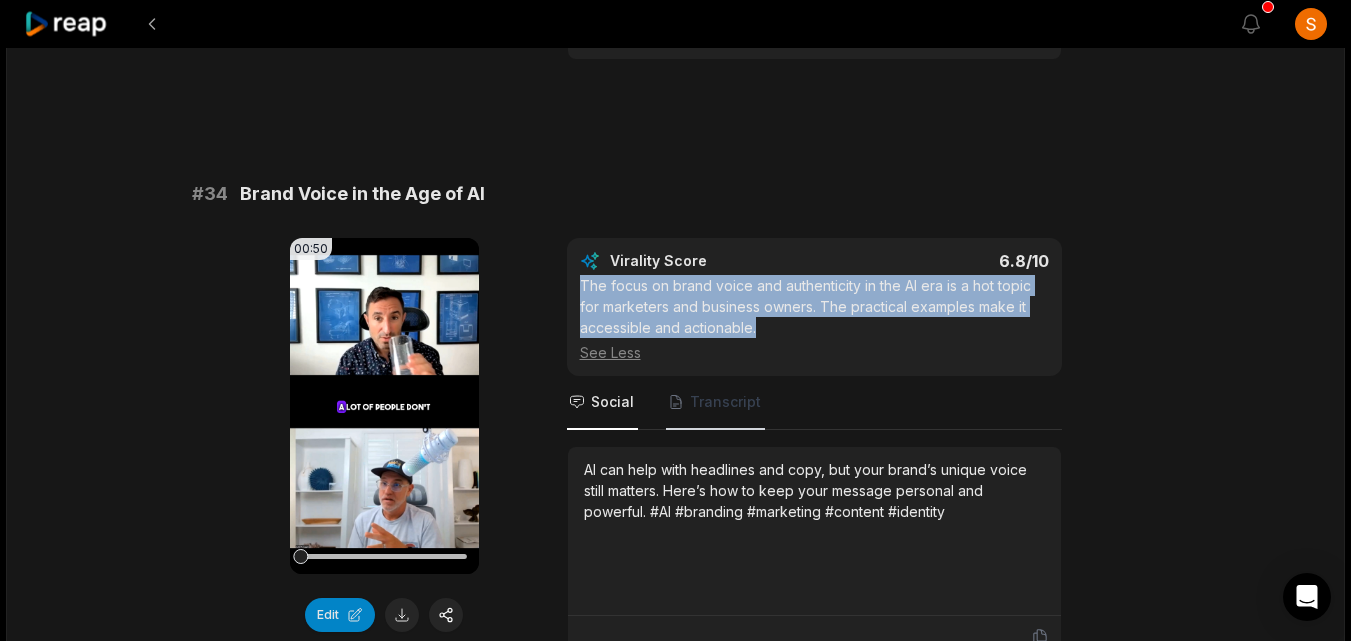 scroll, scrollTop: 1838, scrollLeft: 0, axis: vertical 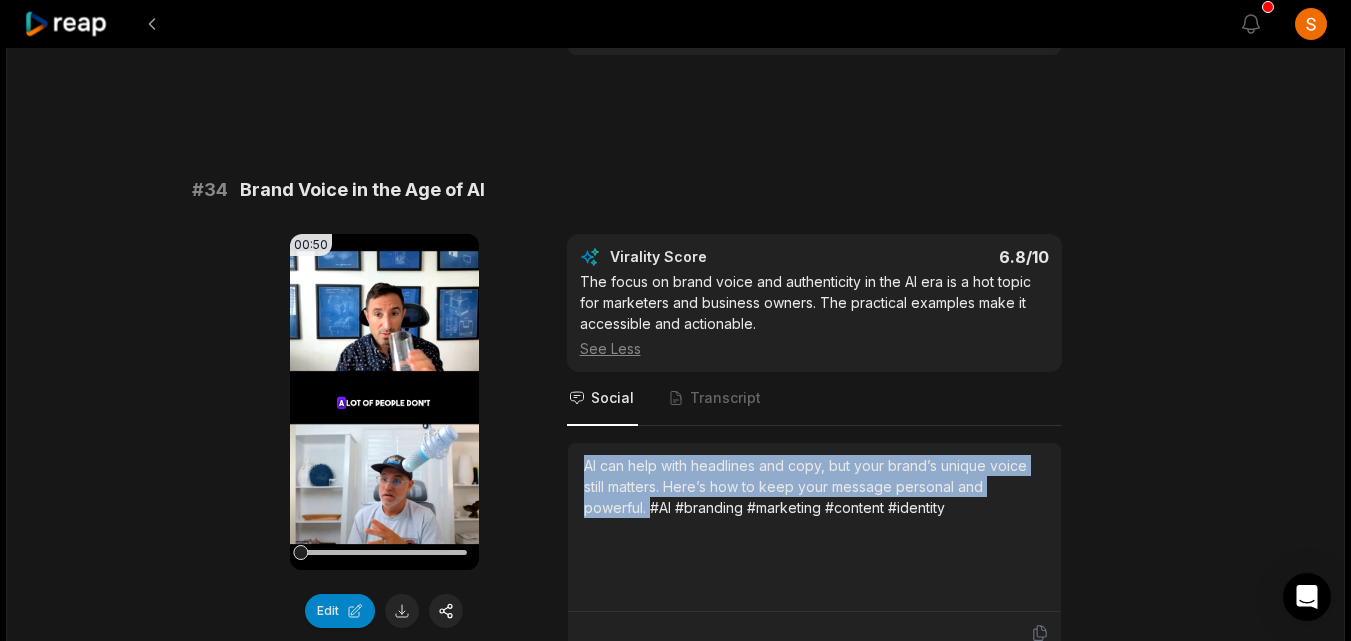 drag, startPoint x: 649, startPoint y: 506, endPoint x: 577, endPoint y: 462, distance: 84.38009 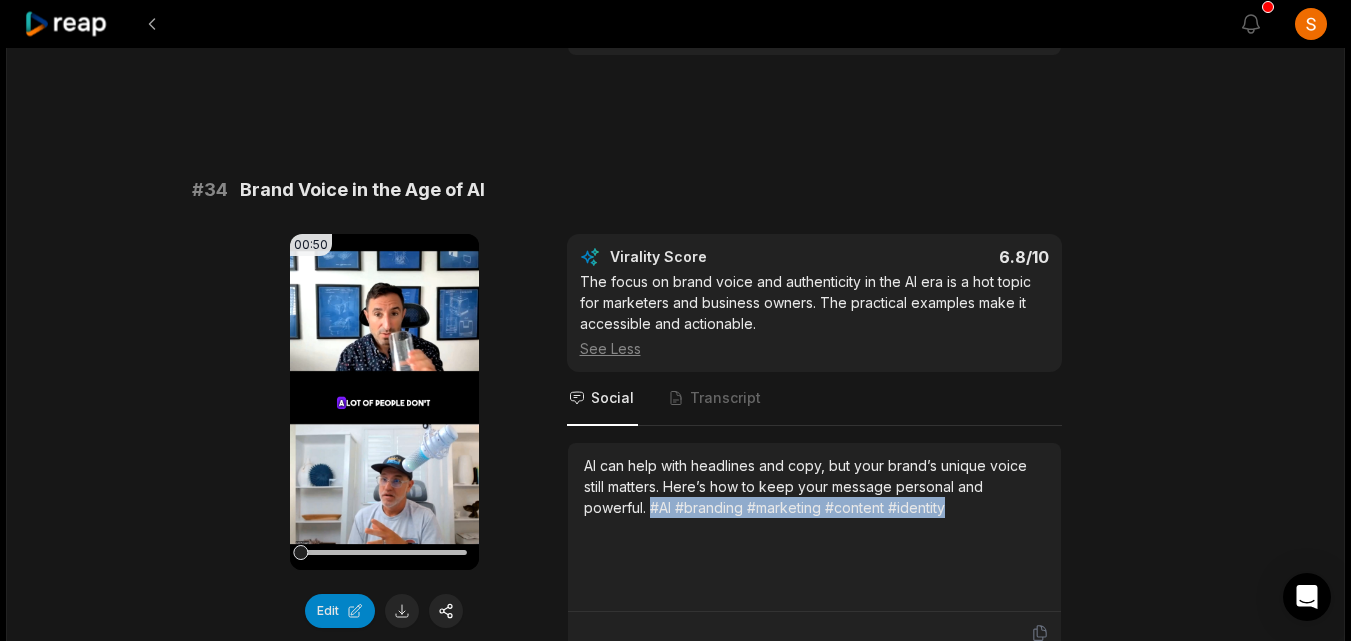 drag, startPoint x: 952, startPoint y: 508, endPoint x: 650, endPoint y: 504, distance: 302.0265 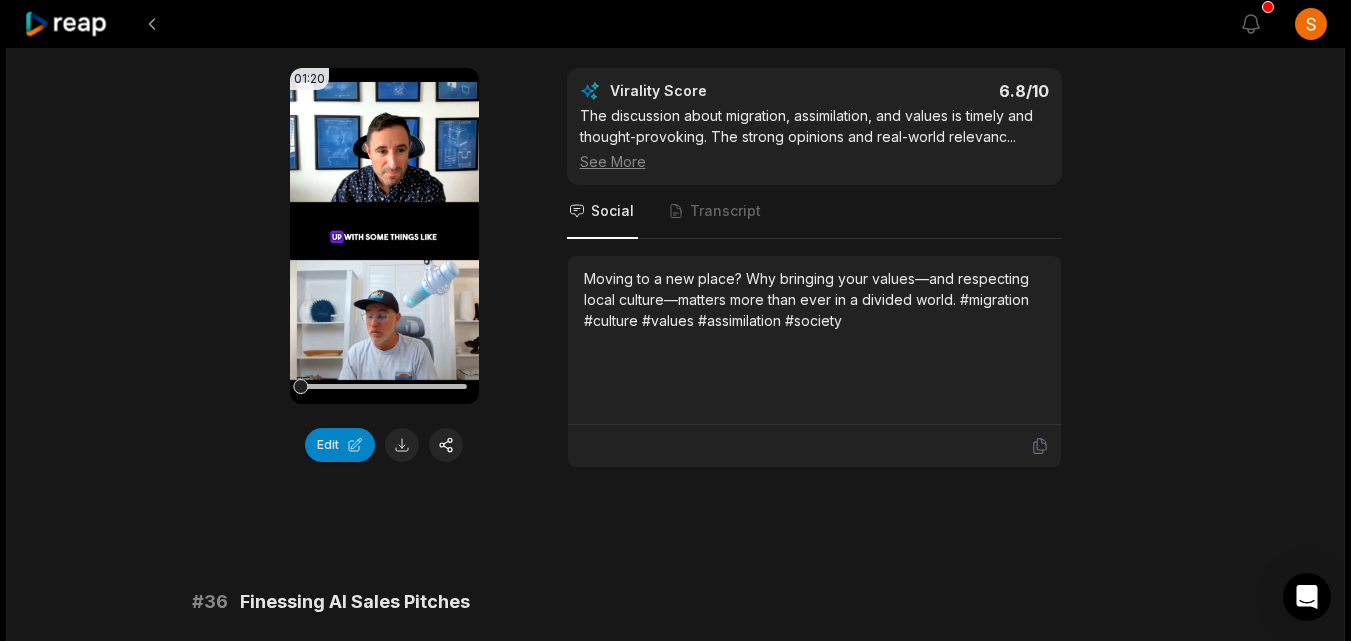 scroll, scrollTop: 2605, scrollLeft: 0, axis: vertical 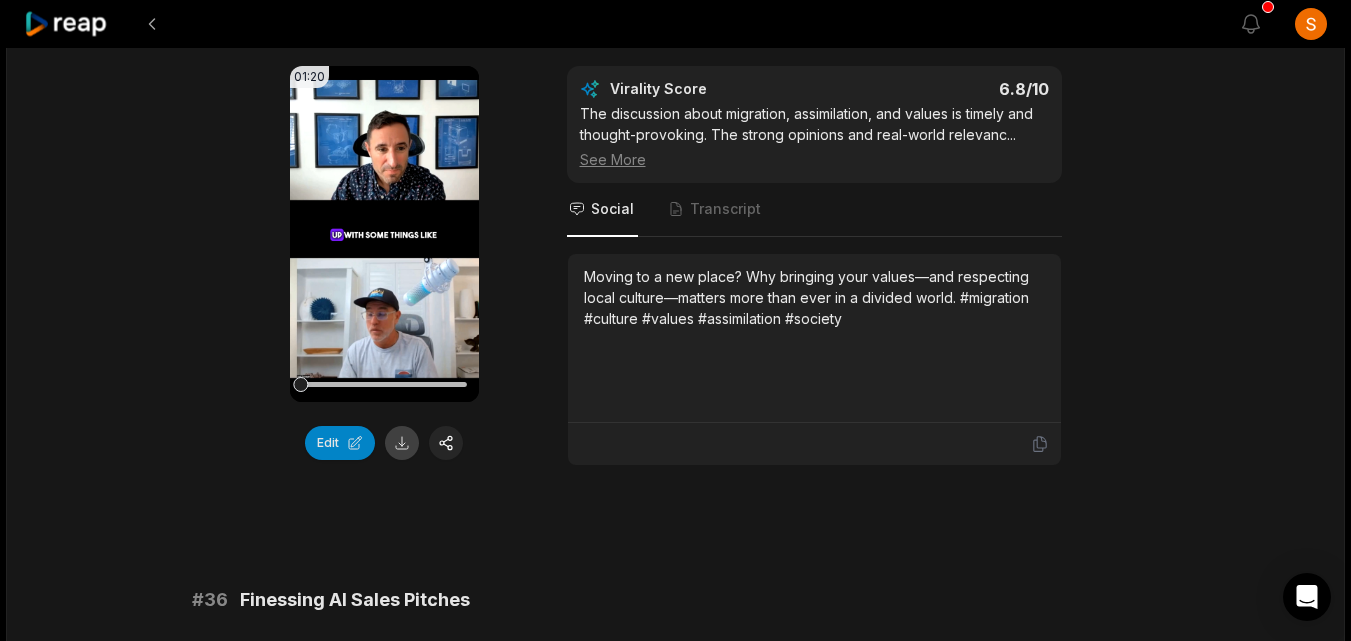 click at bounding box center [402, 443] 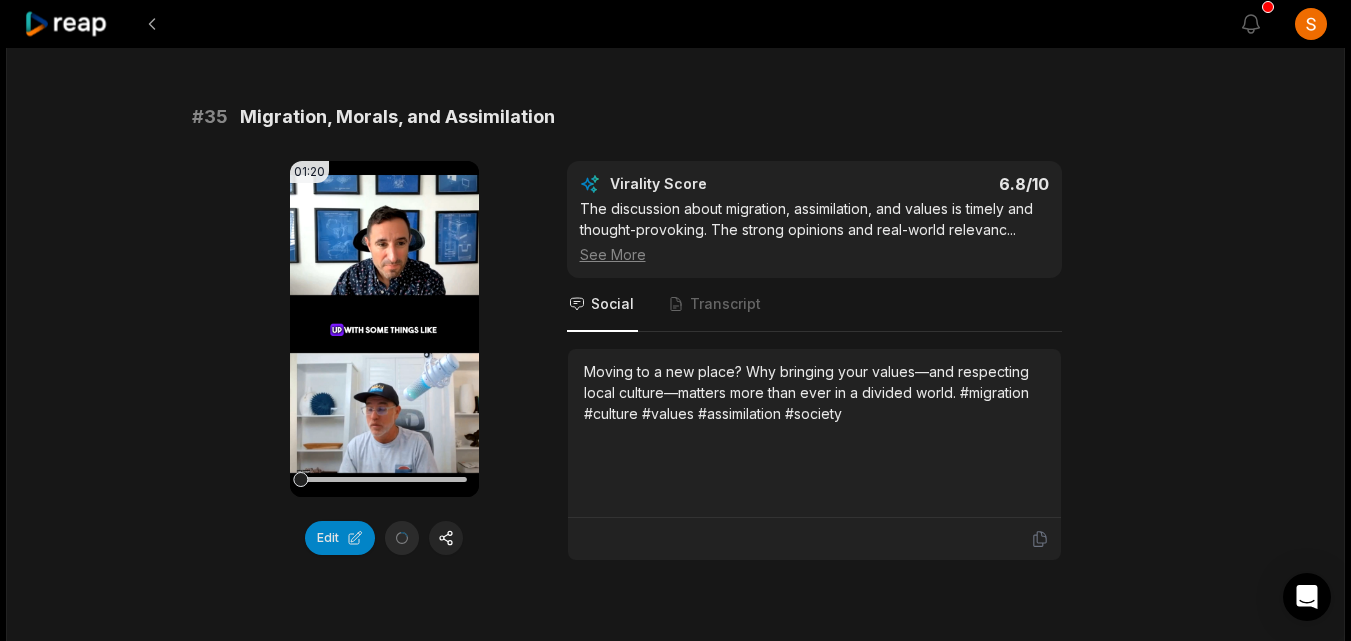 scroll, scrollTop: 2494, scrollLeft: 0, axis: vertical 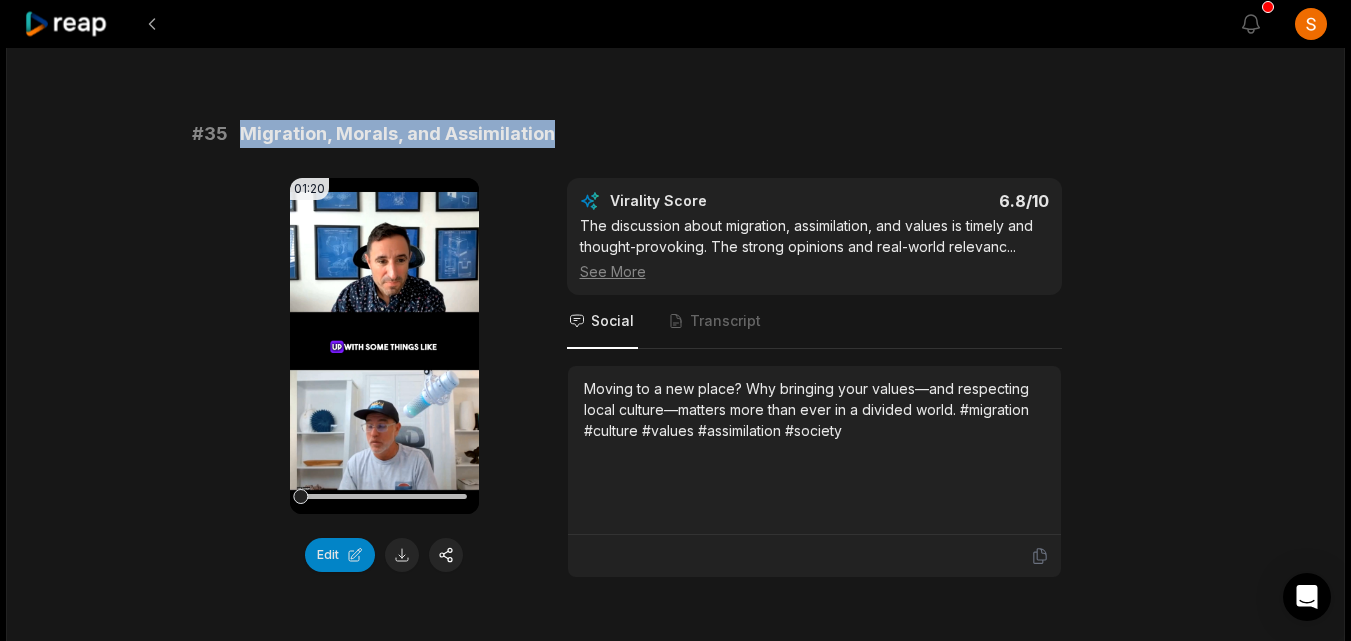 copy on "Migration, Morals, and Assimilation" 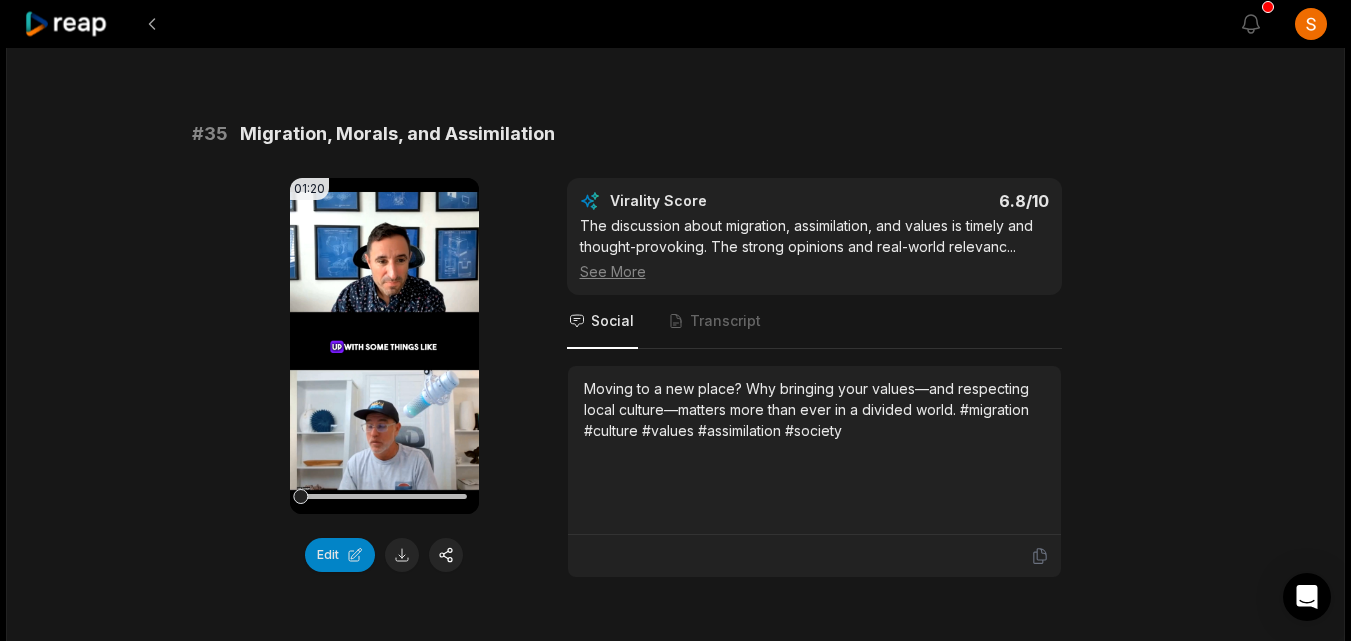 click on "See More" at bounding box center [814, 271] 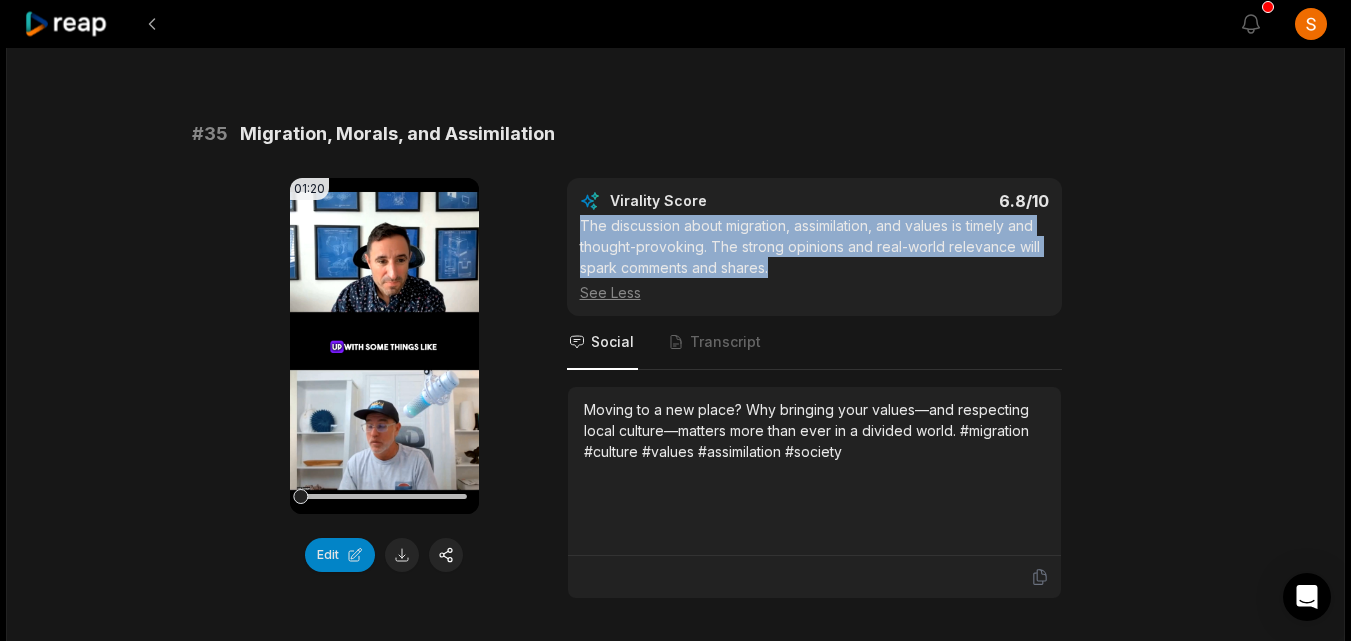 drag, startPoint x: 580, startPoint y: 226, endPoint x: 785, endPoint y: 271, distance: 209.88092 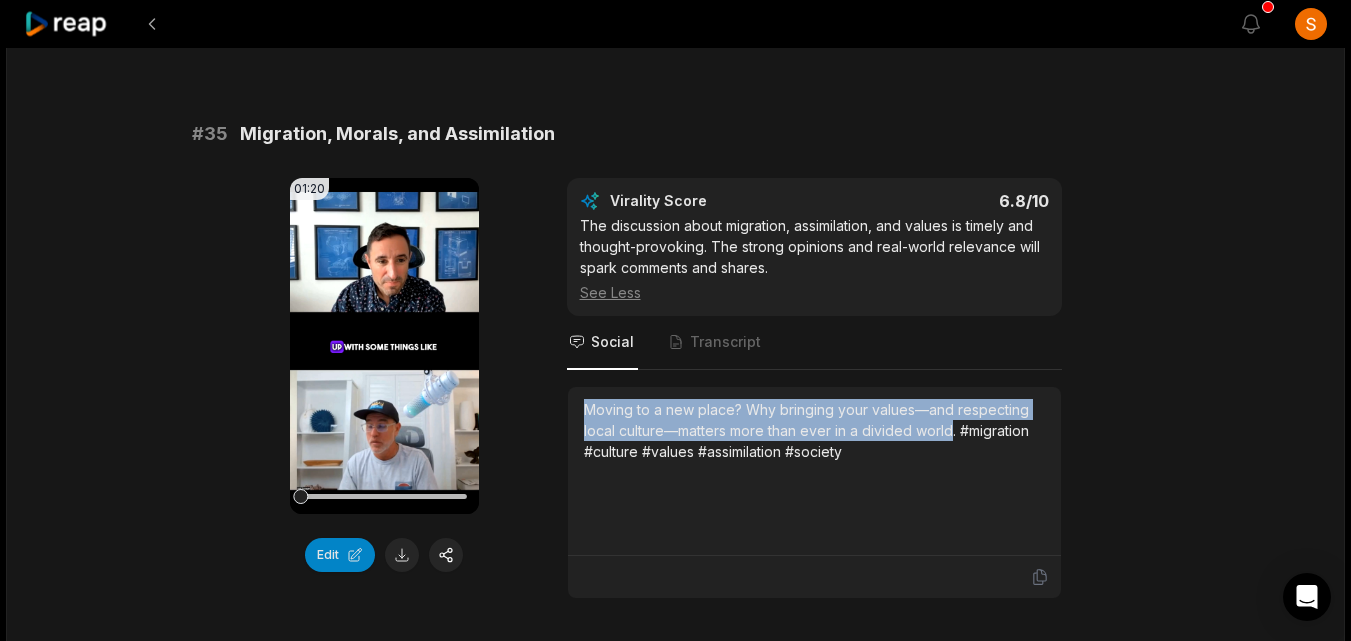 drag, startPoint x: 578, startPoint y: 415, endPoint x: 954, endPoint y: 430, distance: 376.29907 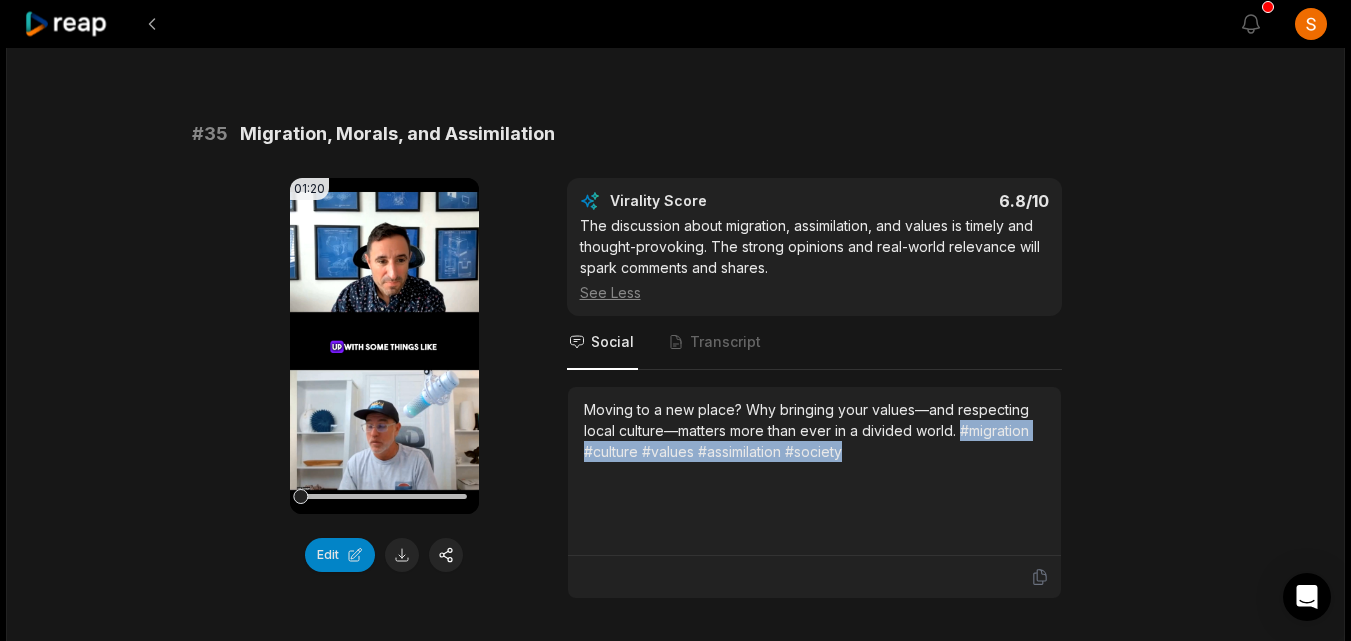 drag, startPoint x: 961, startPoint y: 426, endPoint x: 974, endPoint y: 450, distance: 27.294687 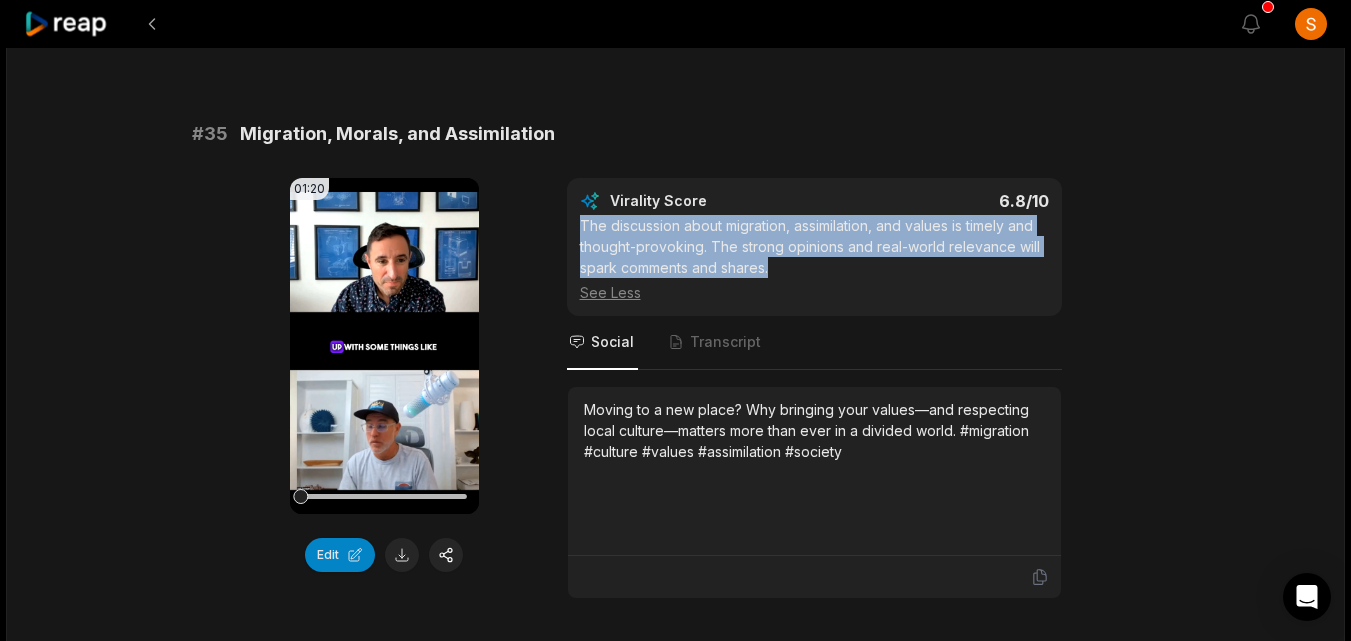 drag, startPoint x: 781, startPoint y: 270, endPoint x: 583, endPoint y: 230, distance: 202 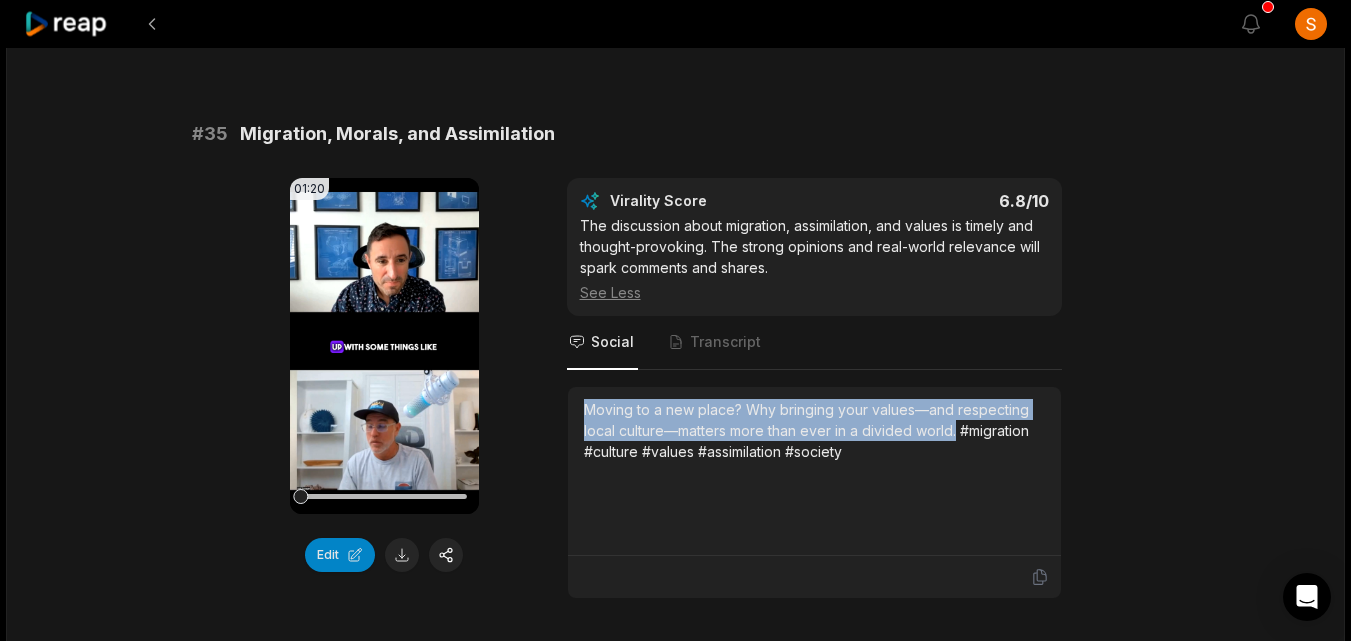 drag, startPoint x: 587, startPoint y: 412, endPoint x: 958, endPoint y: 430, distance: 371.4364 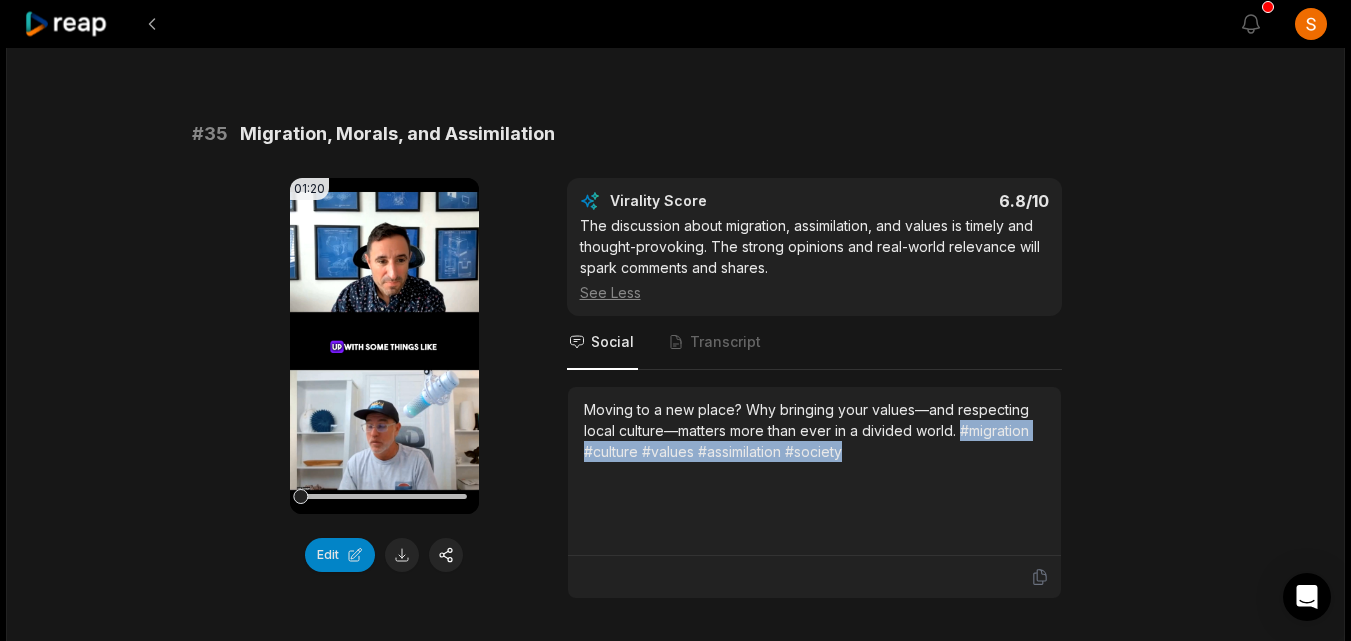drag, startPoint x: 964, startPoint y: 428, endPoint x: 980, endPoint y: 448, distance: 25.612497 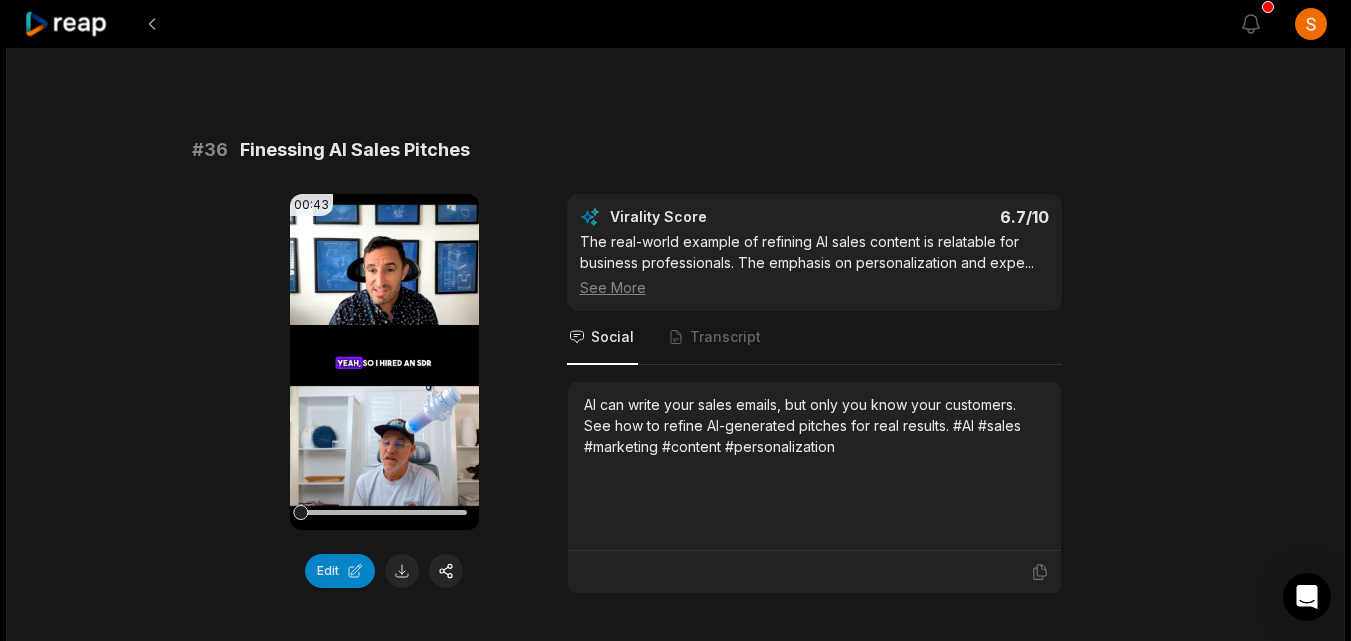 scroll, scrollTop: 3227, scrollLeft: 0, axis: vertical 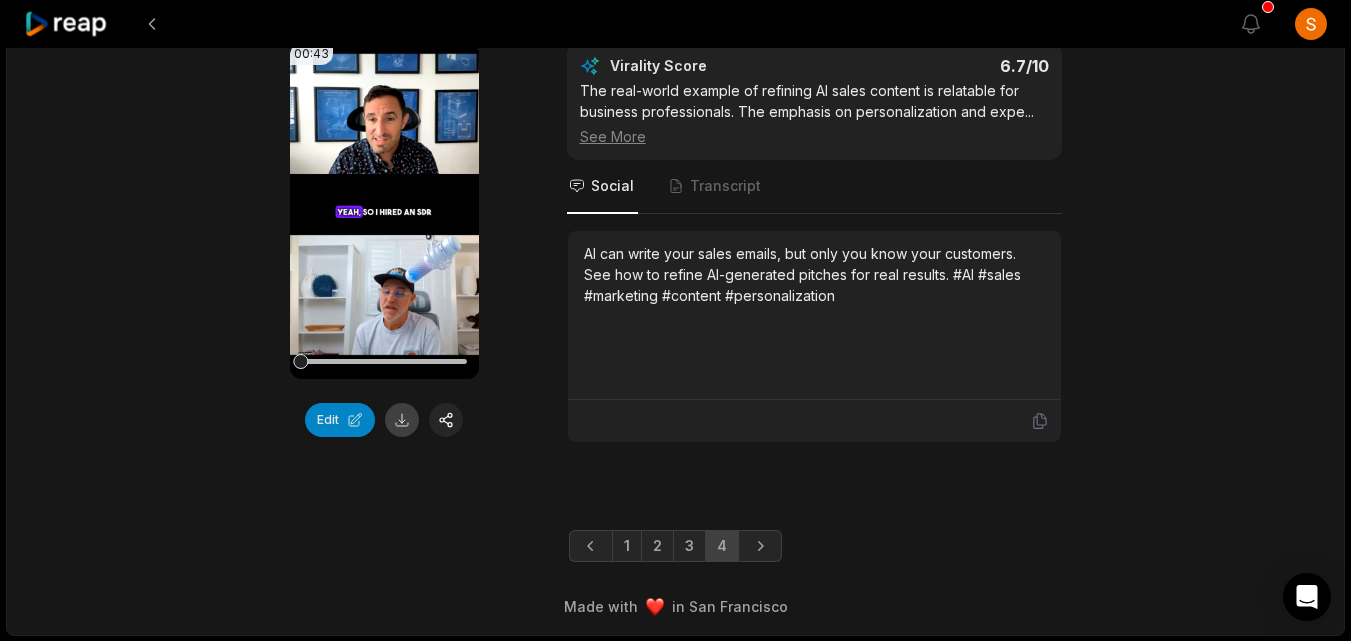 click at bounding box center (402, 420) 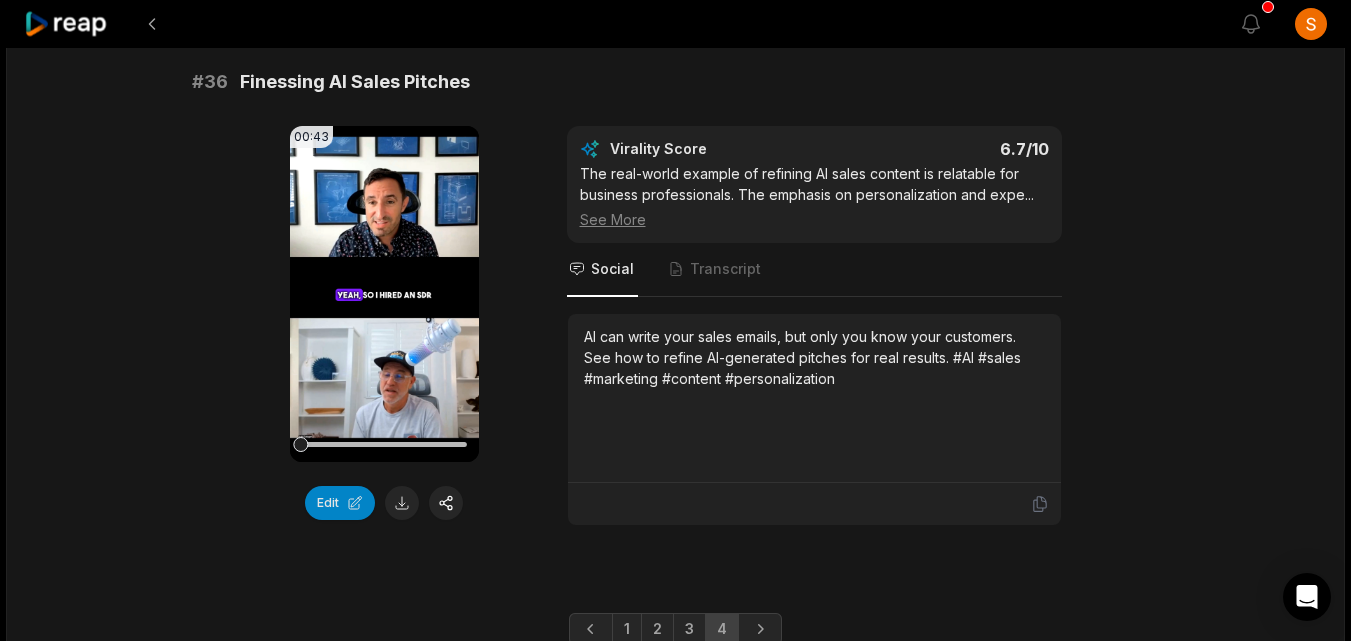 scroll, scrollTop: 3143, scrollLeft: 0, axis: vertical 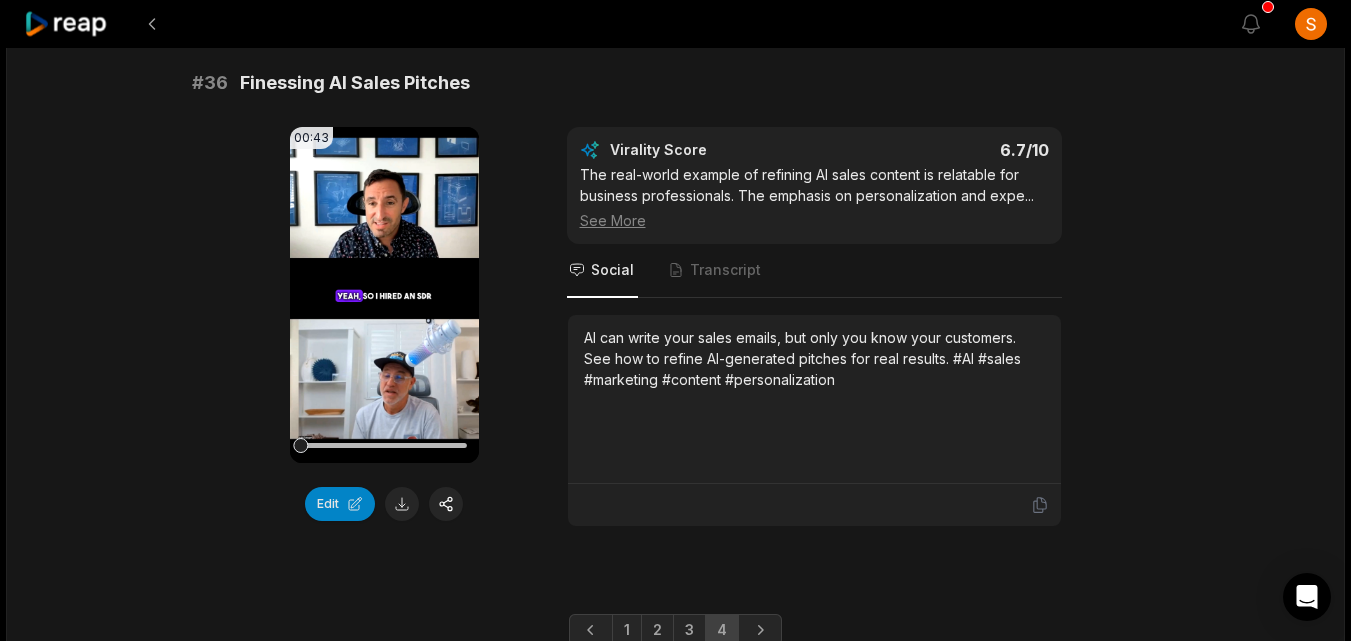 click on "See More" at bounding box center [814, 220] 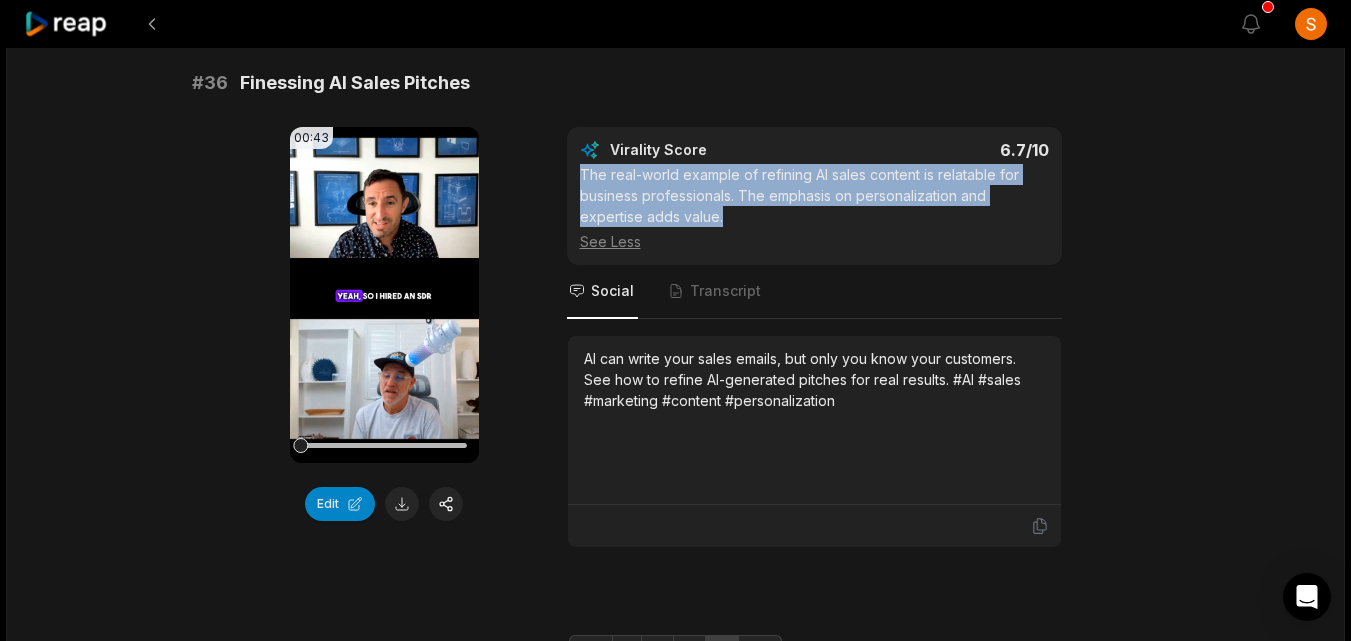 drag, startPoint x: 573, startPoint y: 171, endPoint x: 753, endPoint y: 215, distance: 185.29976 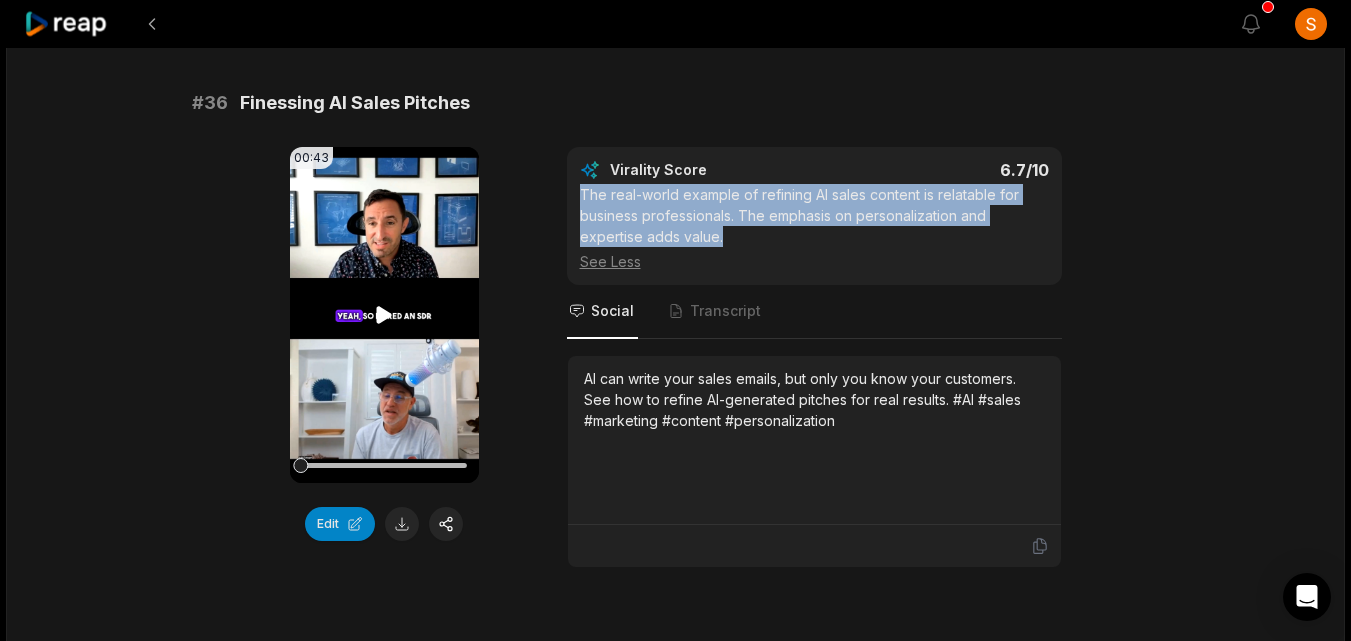 scroll, scrollTop: 3122, scrollLeft: 0, axis: vertical 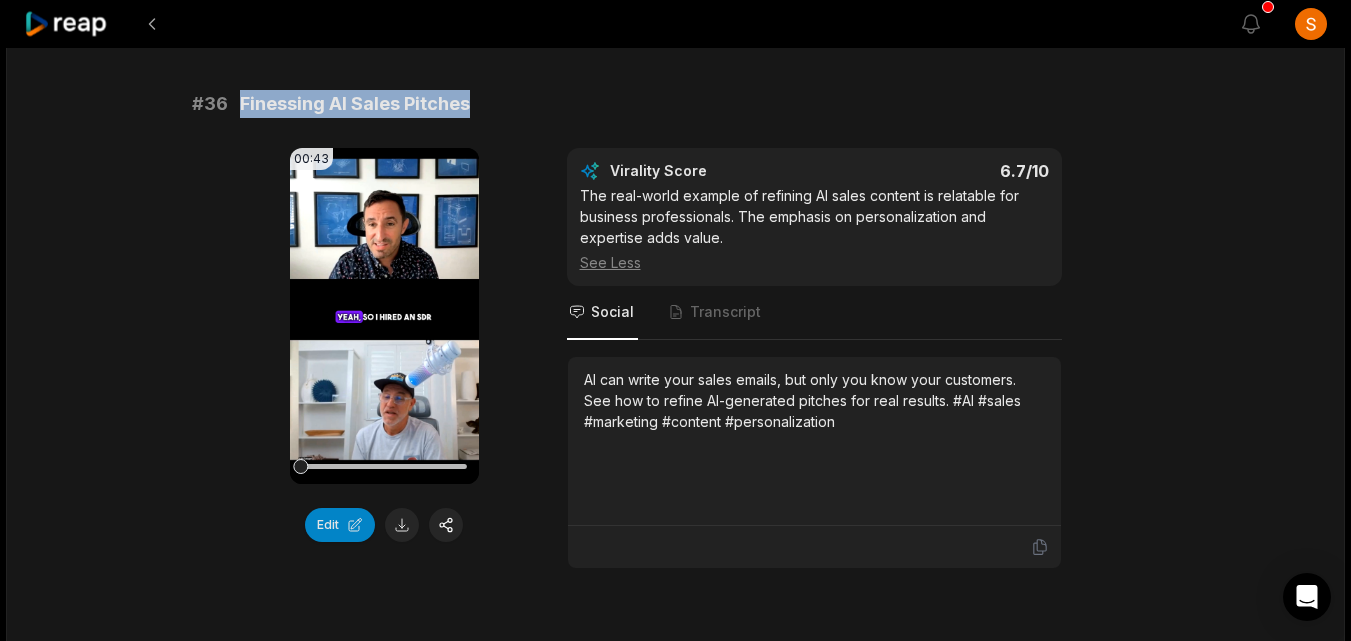 drag, startPoint x: 469, startPoint y: 104, endPoint x: 234, endPoint y: 98, distance: 235.07658 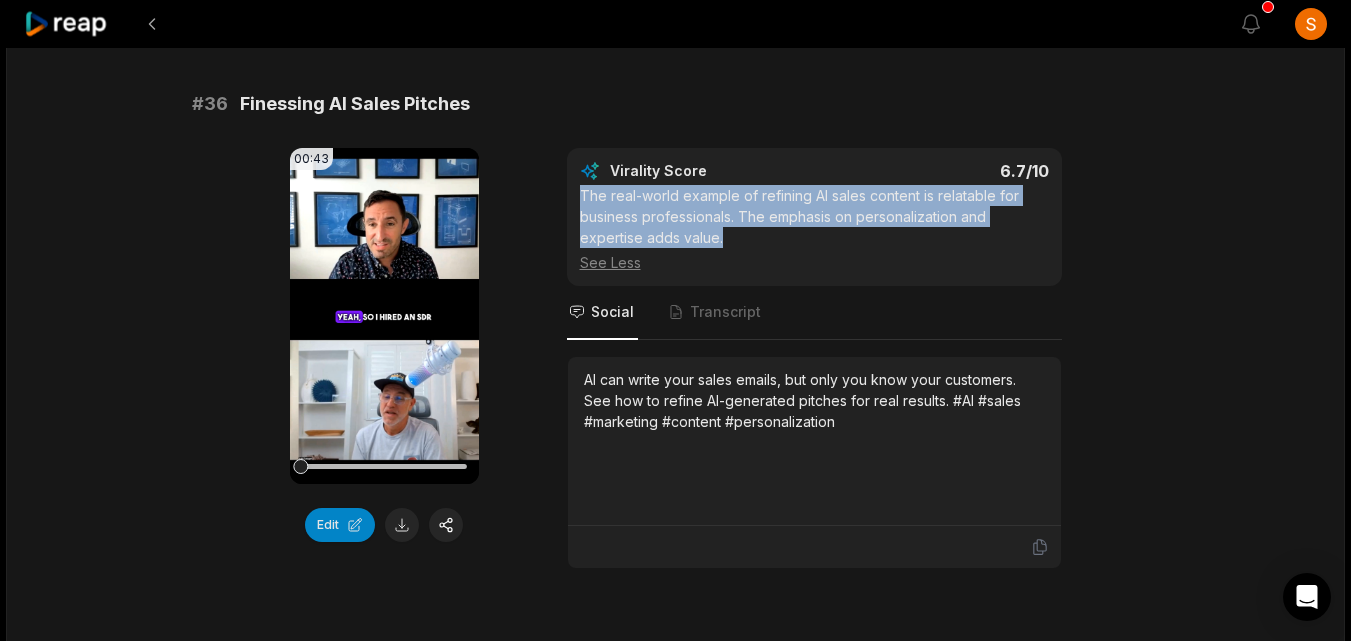 drag, startPoint x: 729, startPoint y: 230, endPoint x: 578, endPoint y: 196, distance: 154.78049 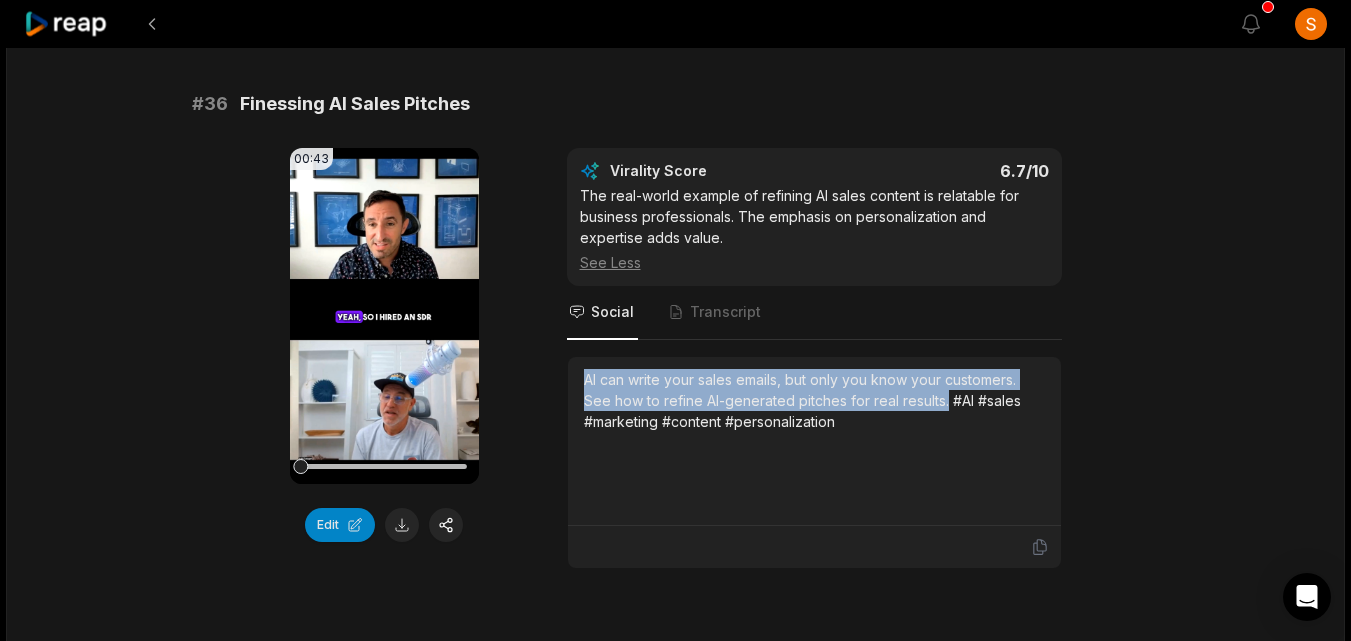 drag, startPoint x: 581, startPoint y: 383, endPoint x: 946, endPoint y: 400, distance: 365.3957 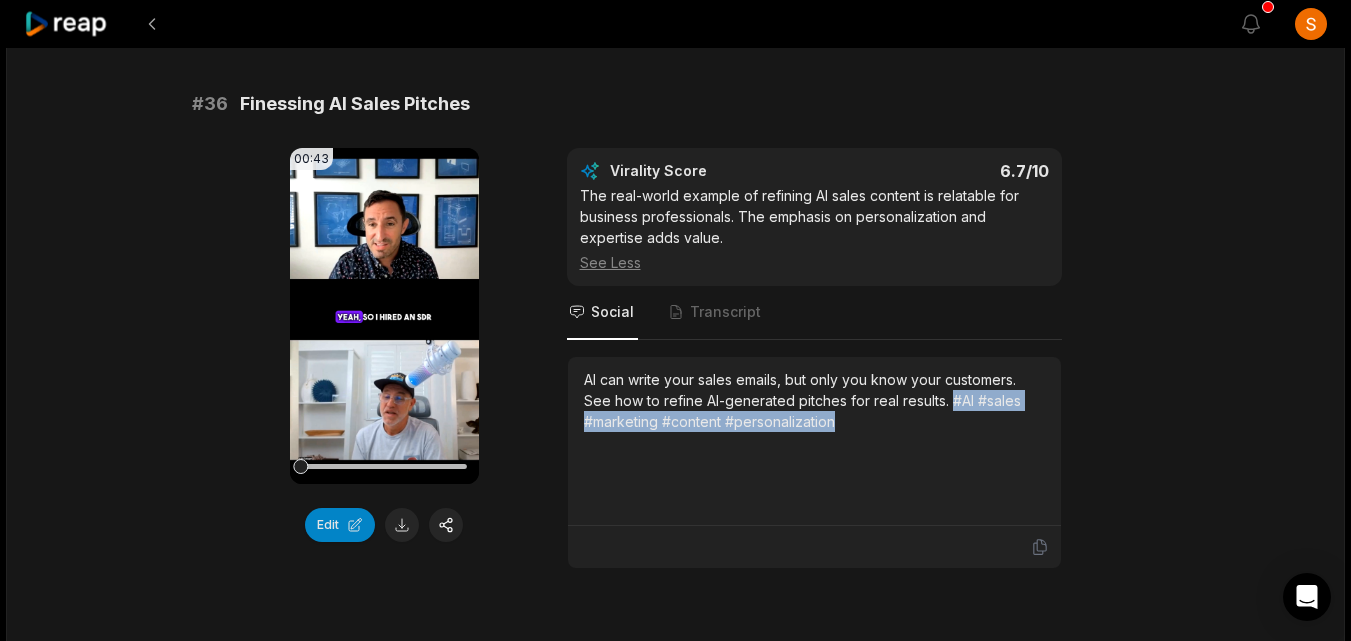 drag, startPoint x: 953, startPoint y: 391, endPoint x: 963, endPoint y: 421, distance: 31.622776 